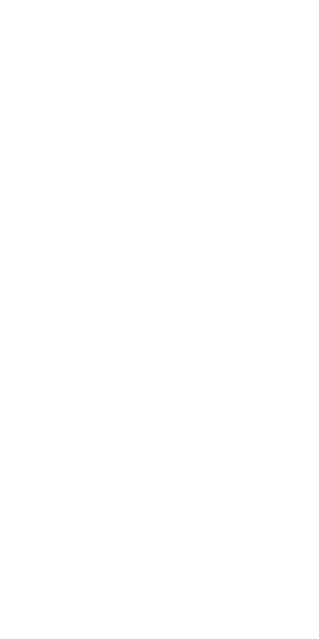 scroll, scrollTop: 0, scrollLeft: 0, axis: both 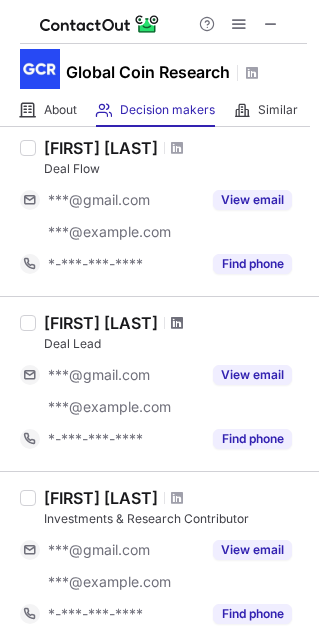 click at bounding box center (177, 323) 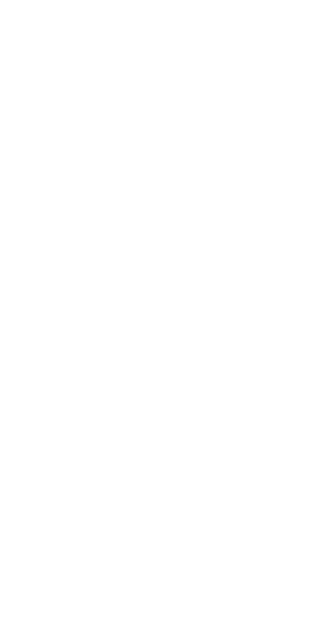 scroll, scrollTop: 0, scrollLeft: 0, axis: both 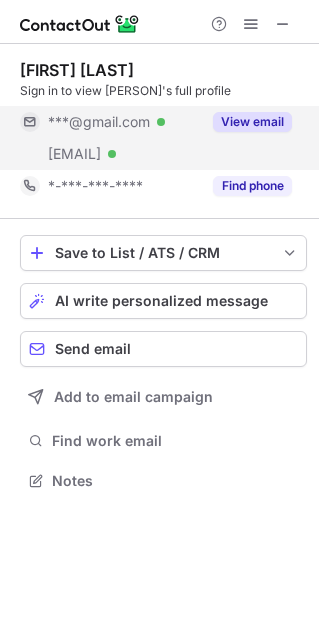 click on "View email" at bounding box center (252, 122) 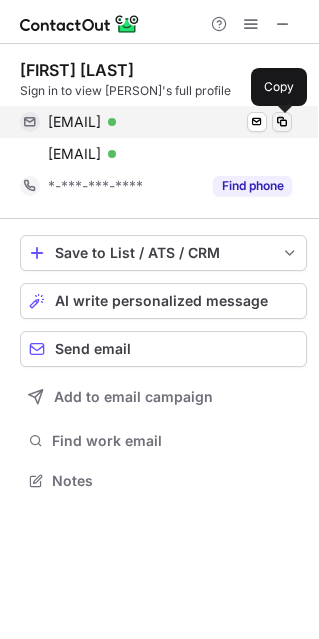click at bounding box center [282, 122] 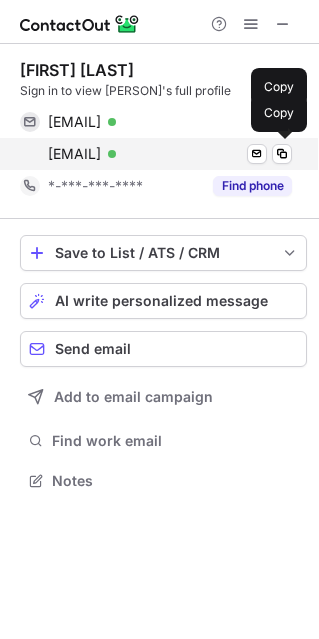 type 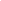 type 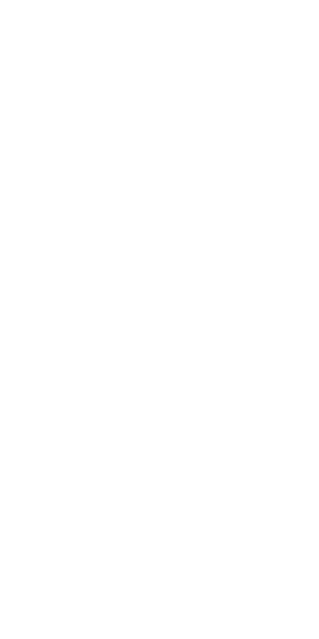 scroll, scrollTop: 0, scrollLeft: 0, axis: both 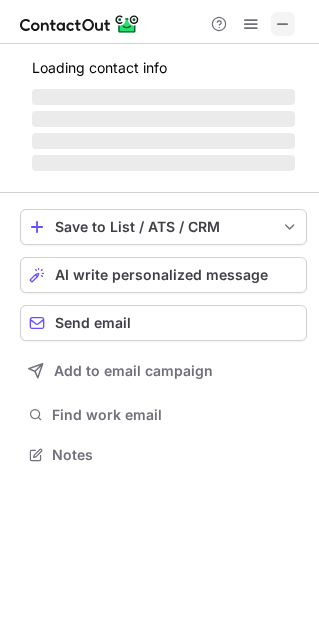 click at bounding box center (283, 24) 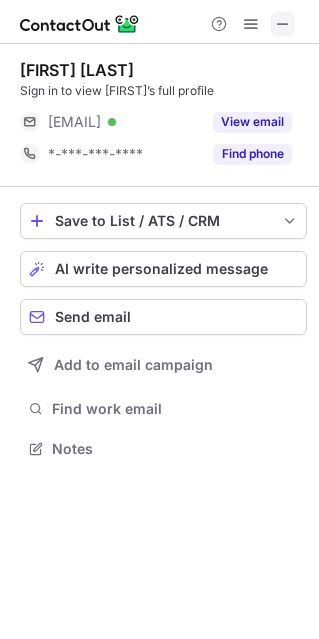 type 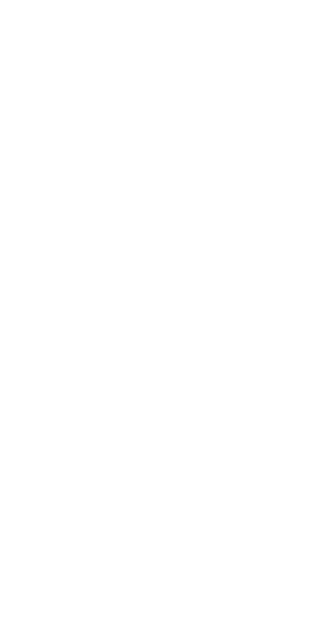 scroll, scrollTop: 0, scrollLeft: 0, axis: both 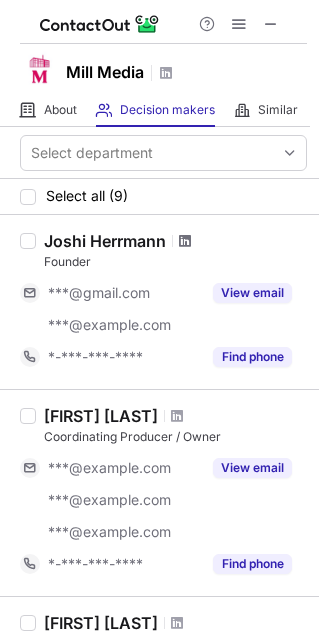 click at bounding box center [185, 241] 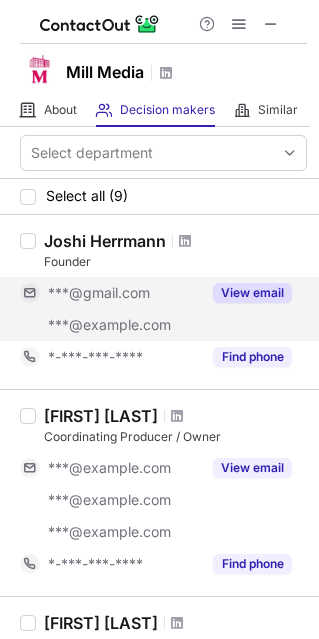 click on "View email" at bounding box center [252, 293] 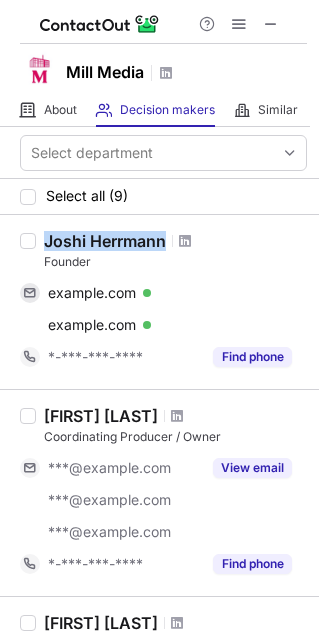 drag, startPoint x: 41, startPoint y: 242, endPoint x: 166, endPoint y: 240, distance: 125.016 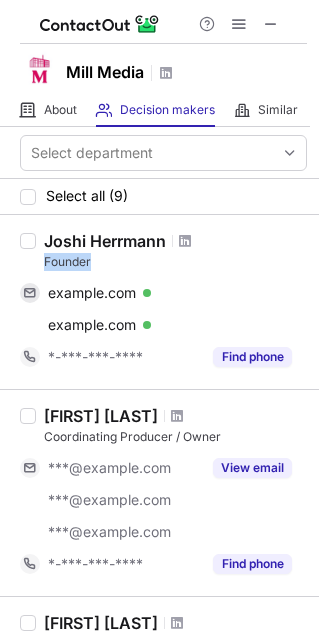 drag, startPoint x: 39, startPoint y: 264, endPoint x: 90, endPoint y: 264, distance: 51 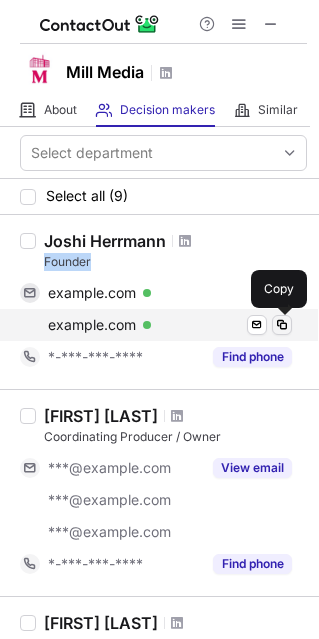 click at bounding box center [282, 325] 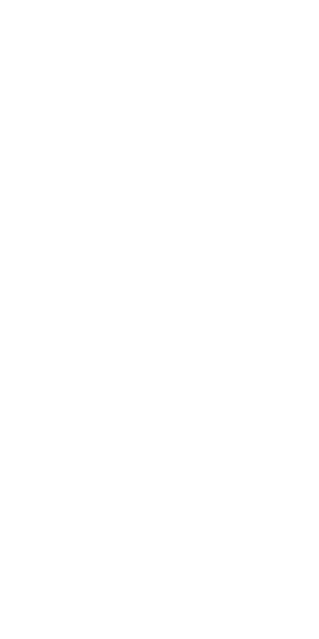 scroll, scrollTop: 0, scrollLeft: 0, axis: both 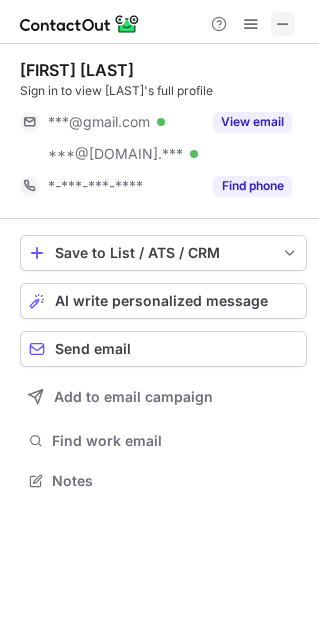 click at bounding box center (283, 24) 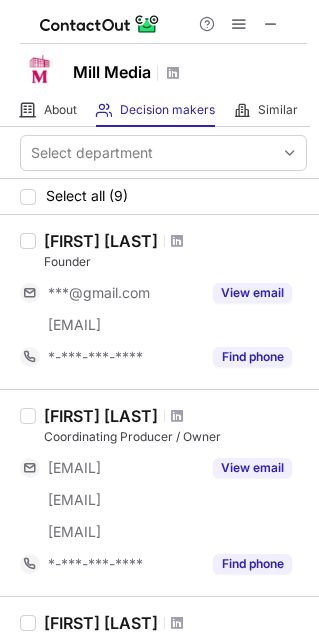 scroll, scrollTop: 0, scrollLeft: 0, axis: both 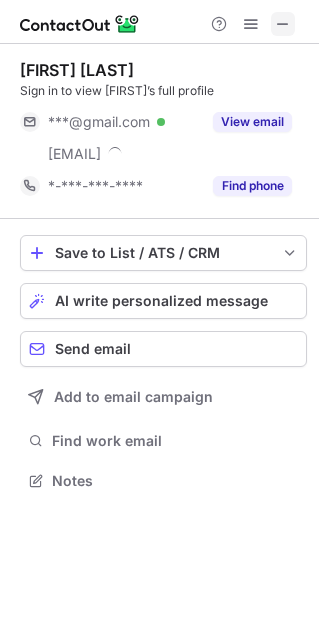 click at bounding box center (283, 24) 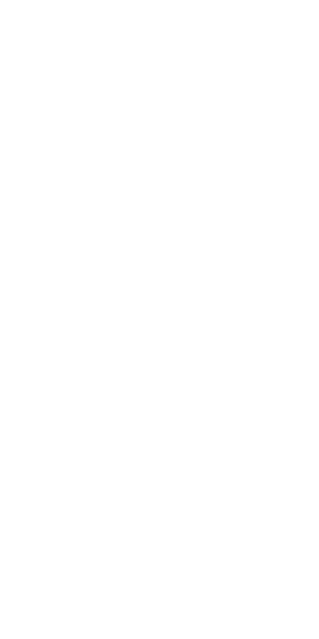scroll, scrollTop: 0, scrollLeft: 0, axis: both 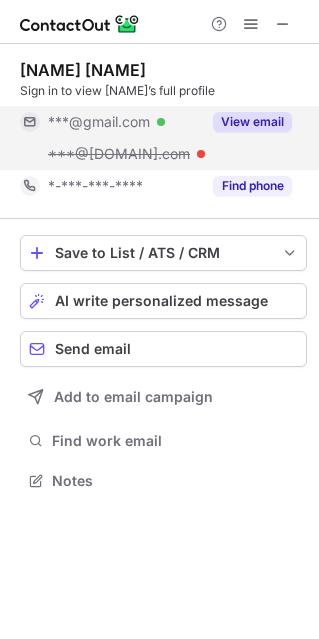 click on "View email" at bounding box center [252, 122] 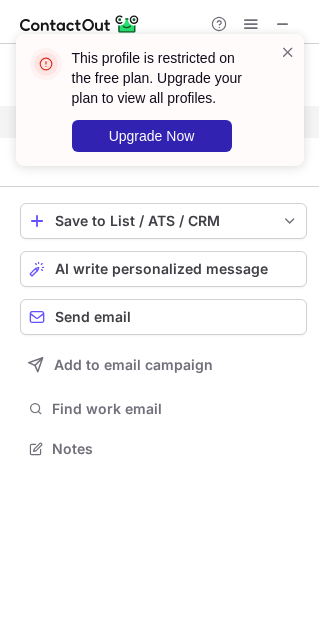 scroll, scrollTop: 434, scrollLeft: 319, axis: both 